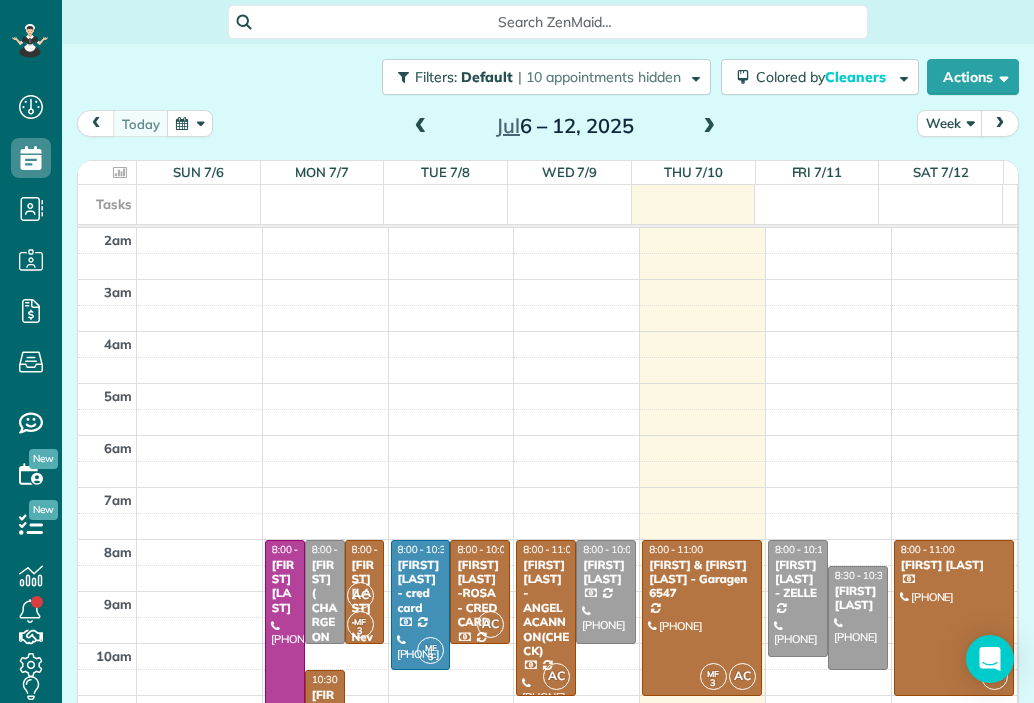 scroll, scrollTop: 0, scrollLeft: 0, axis: both 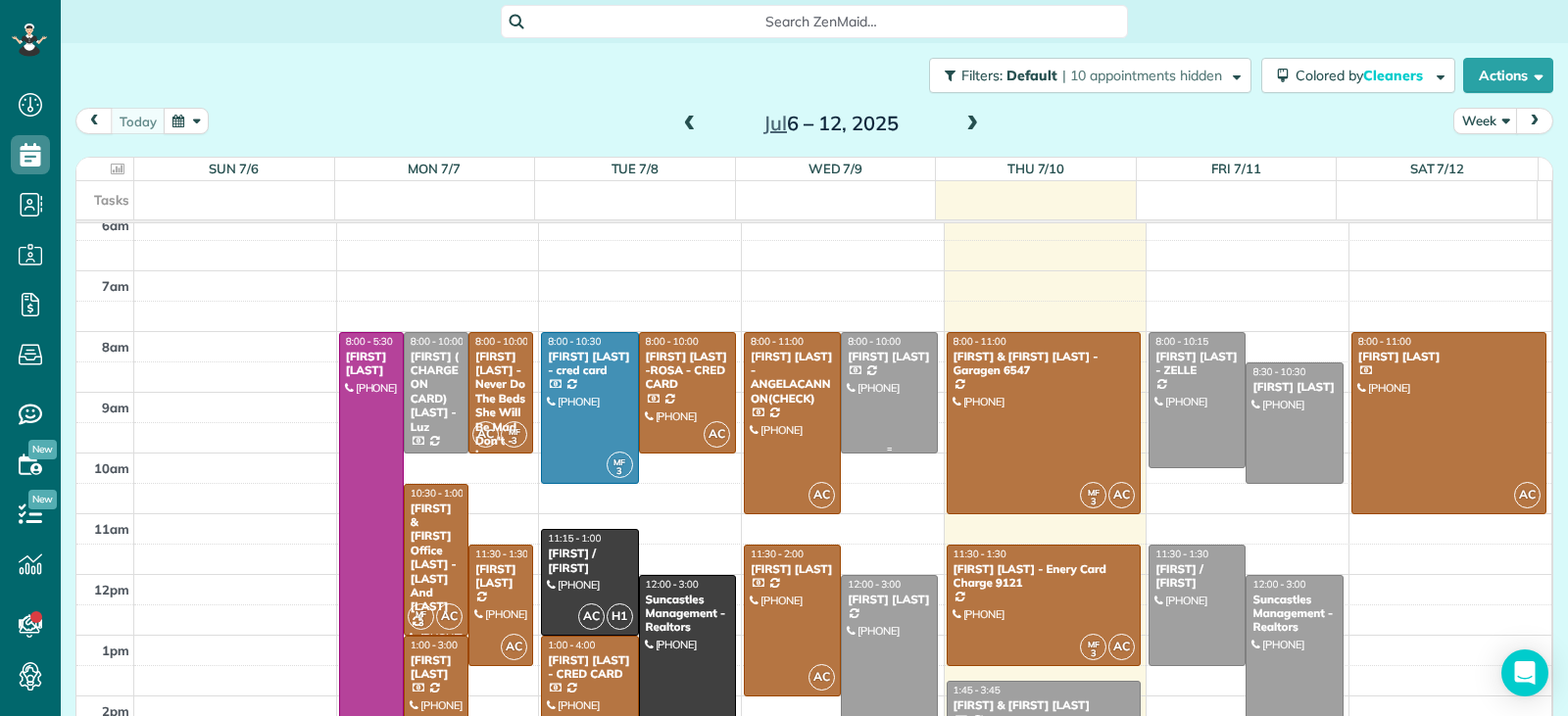 click at bounding box center (889, 393) 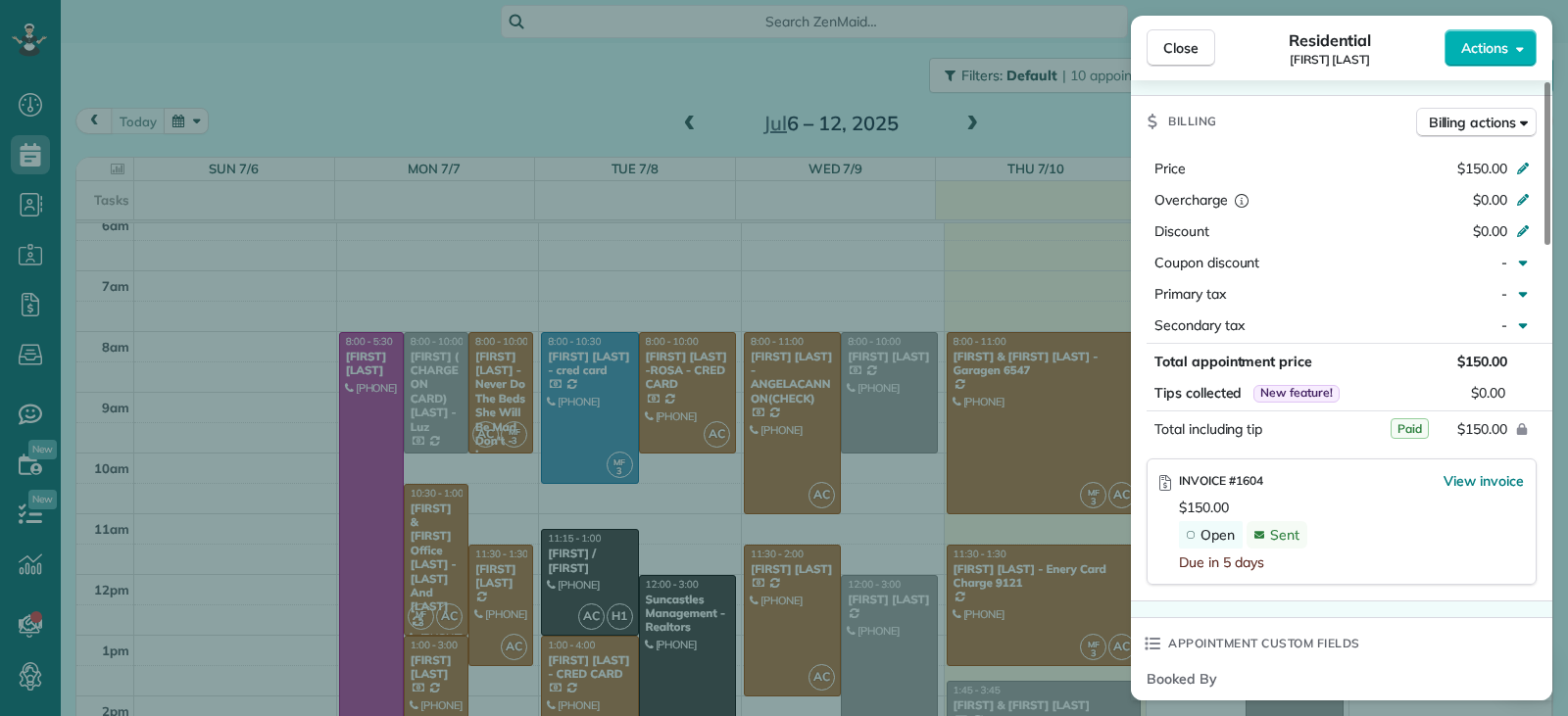scroll, scrollTop: 882, scrollLeft: 0, axis: vertical 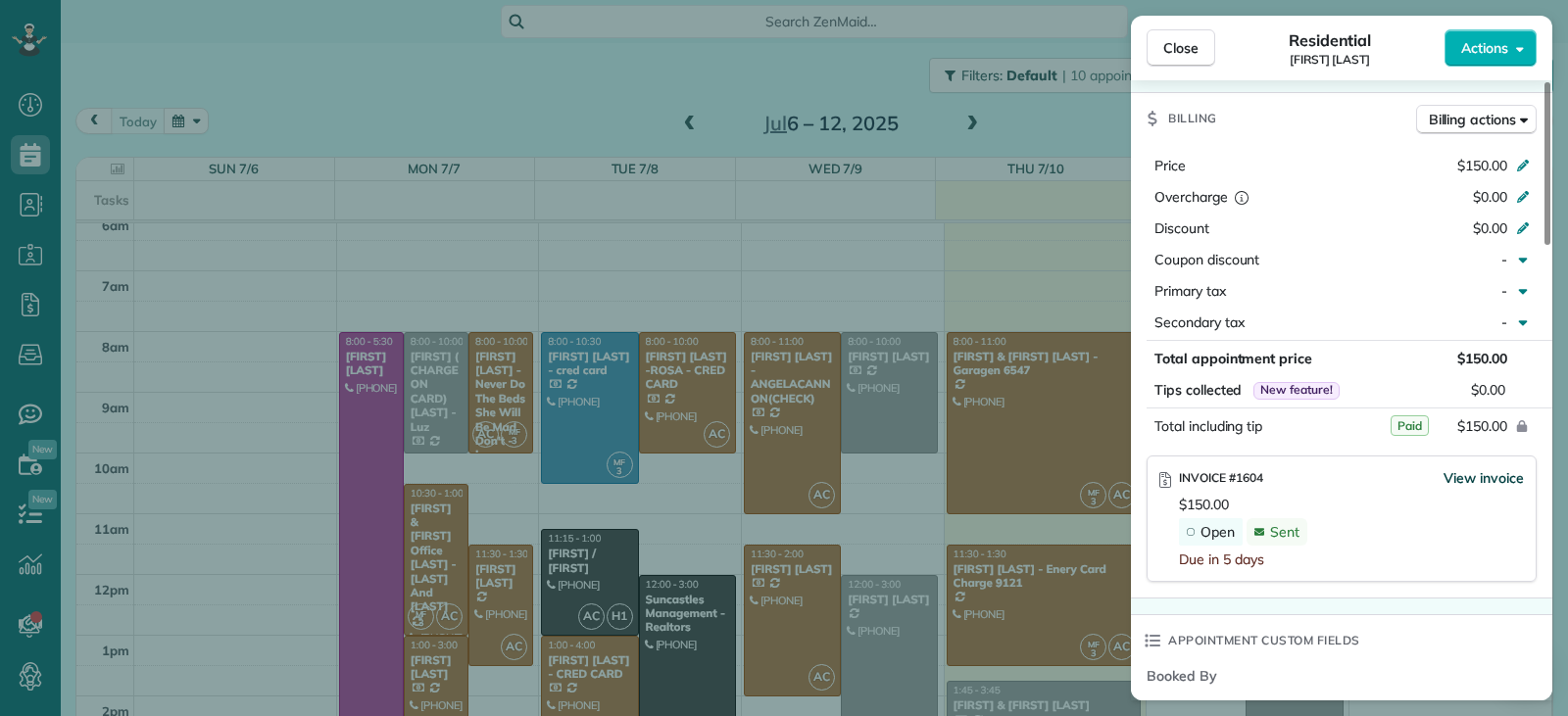 click on "View invoice" at bounding box center (1484, 478) 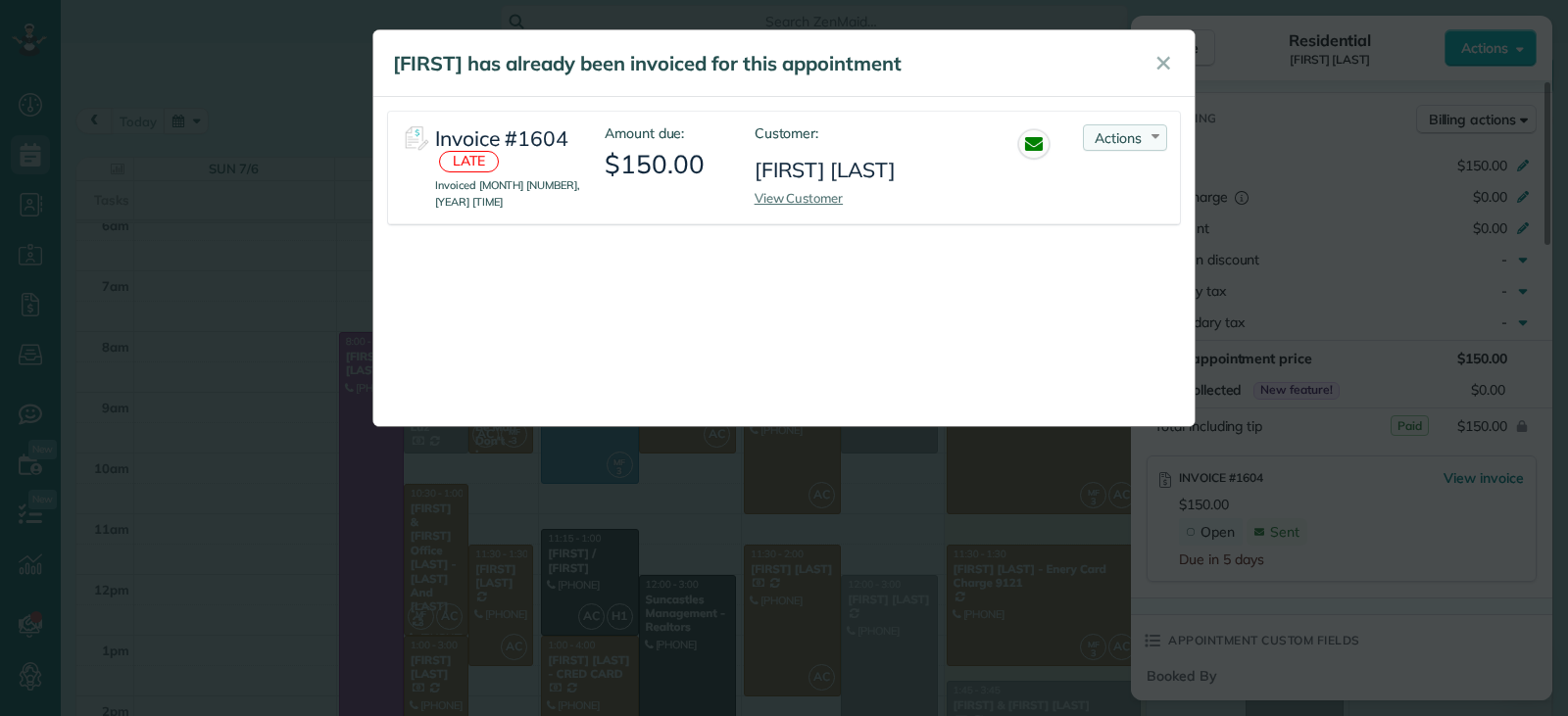 click on "Actions" at bounding box center [1118, 138] 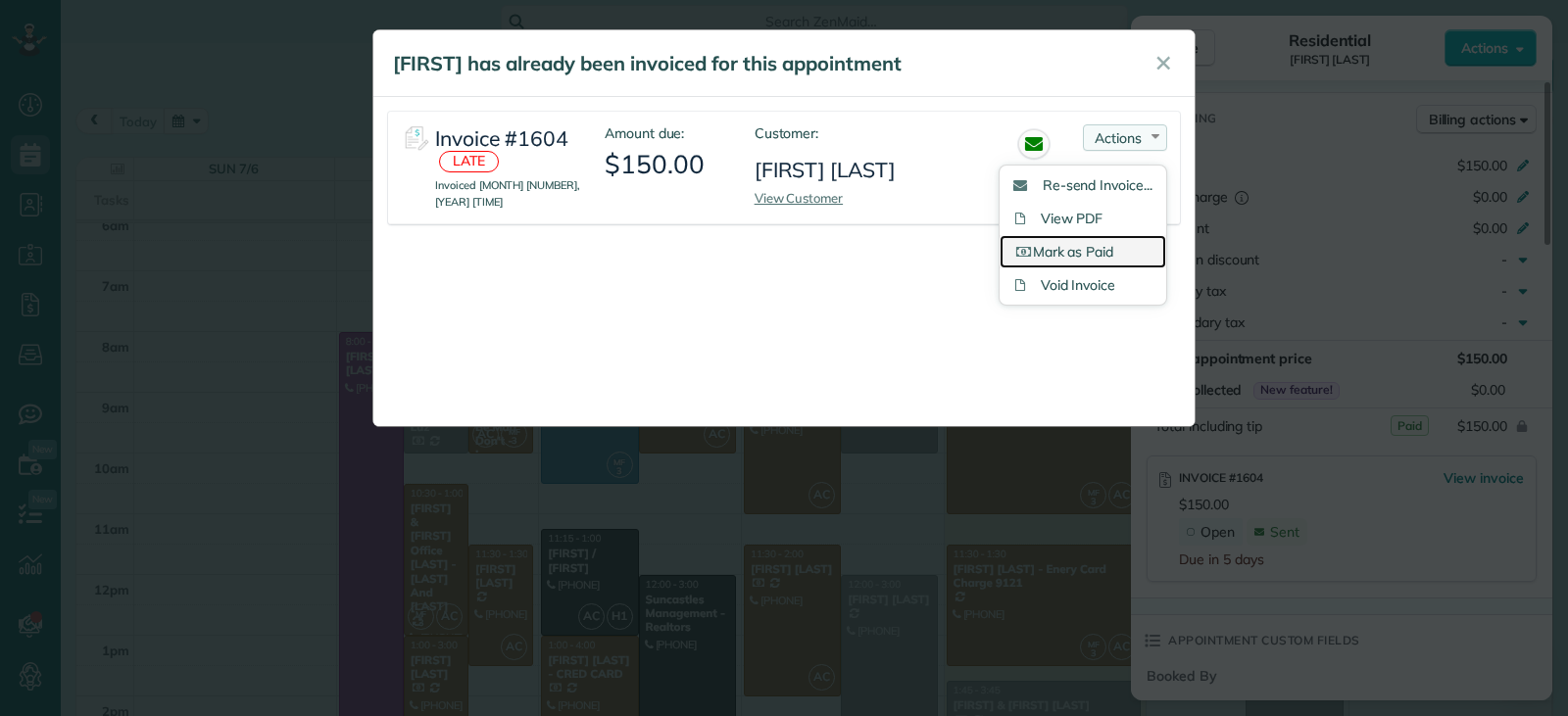 click on "Mark as Paid" at bounding box center [1083, 252] 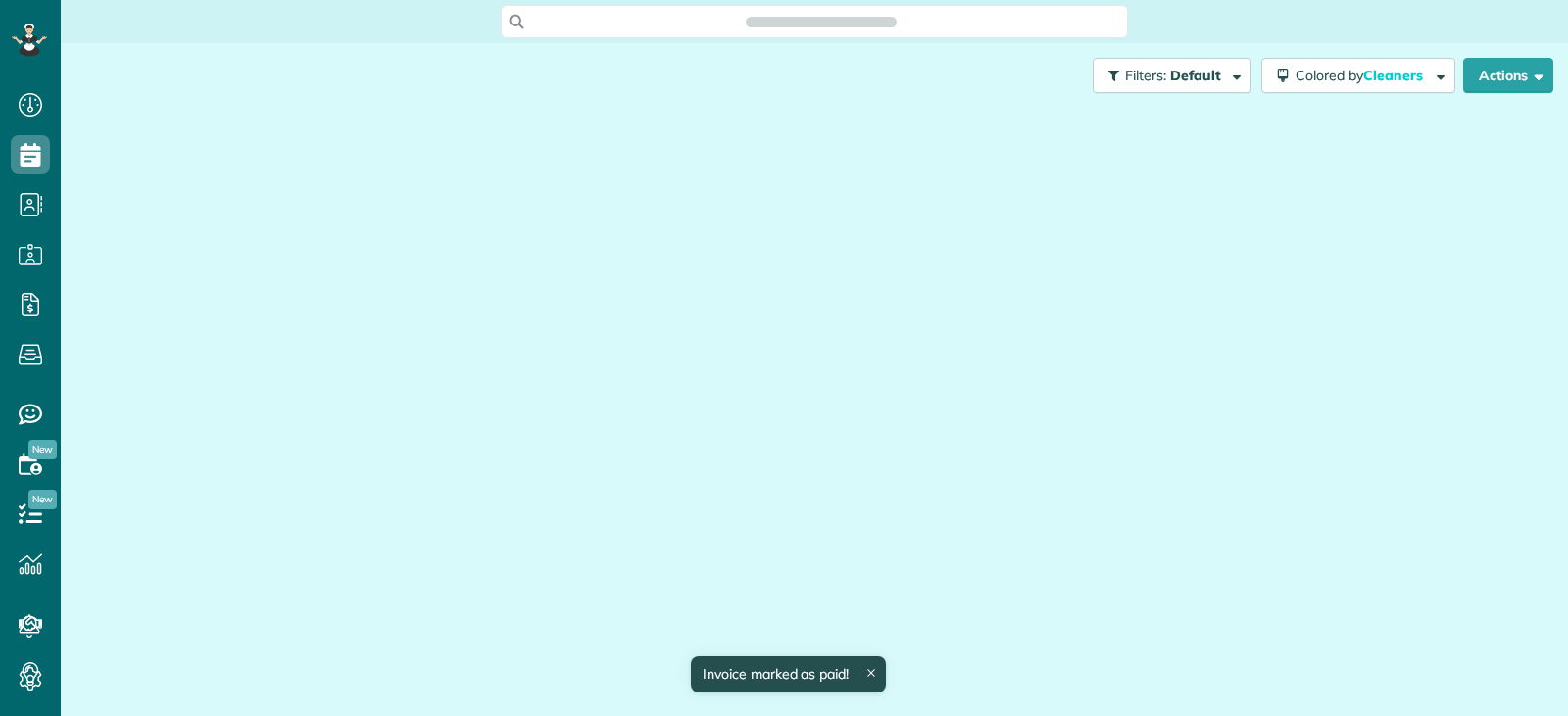 scroll, scrollTop: 0, scrollLeft: 0, axis: both 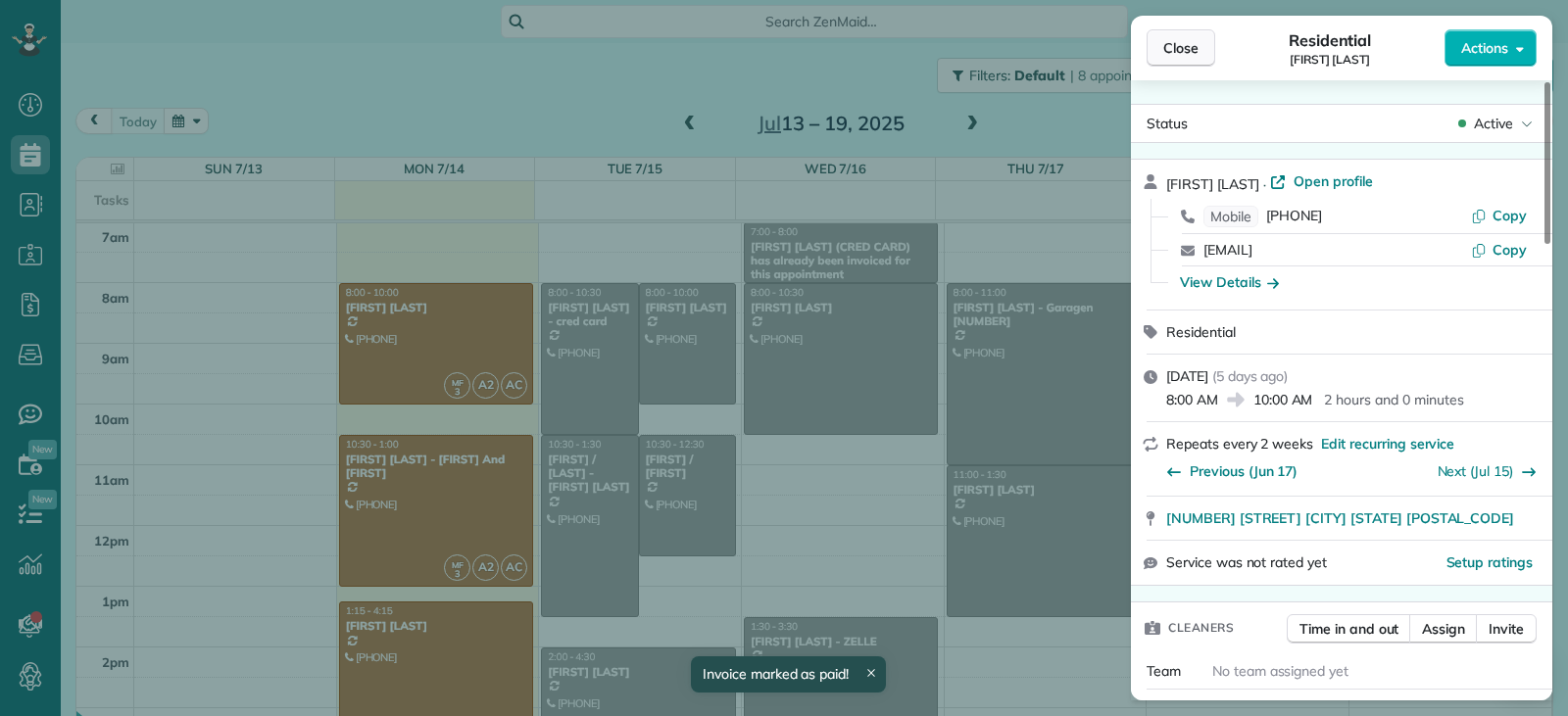 click on "Close" at bounding box center [1181, 48] 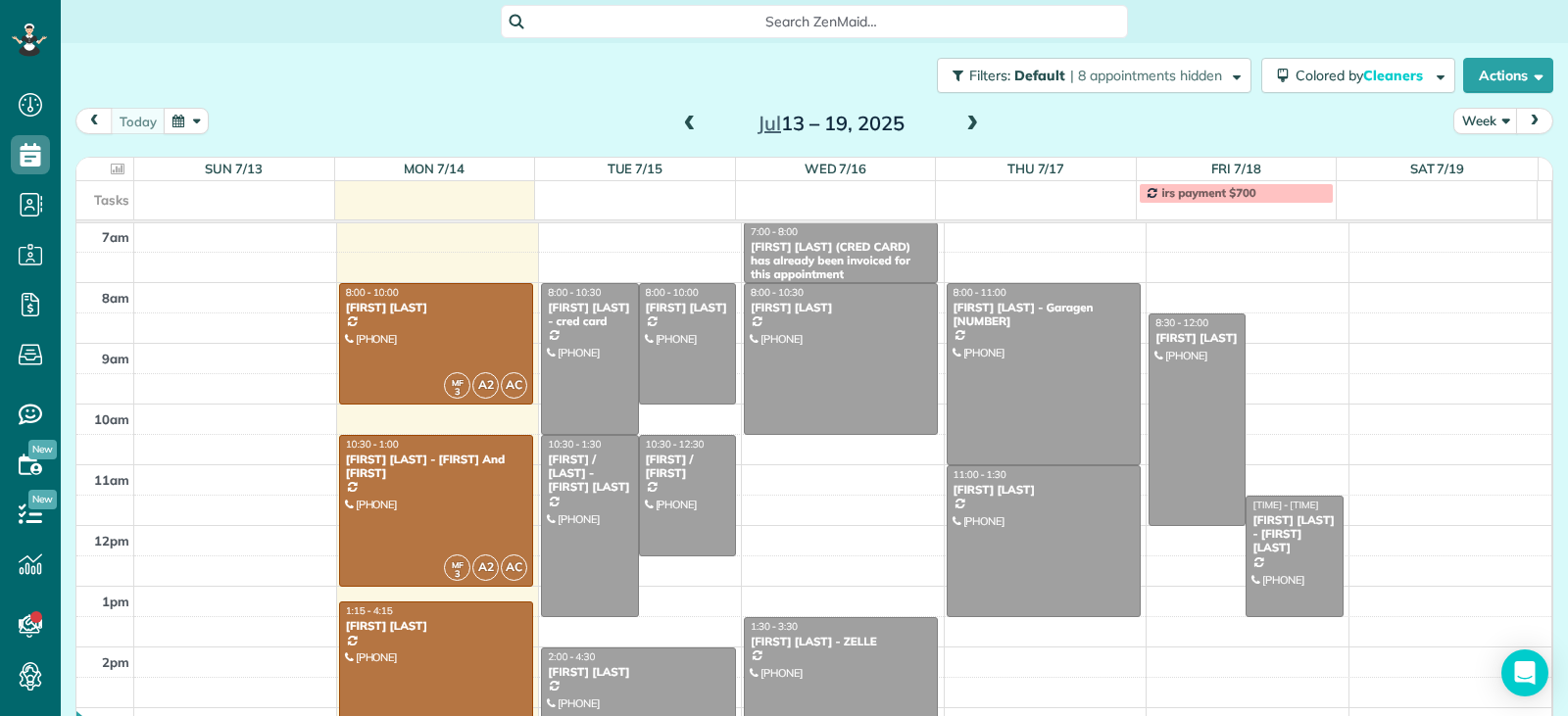 click at bounding box center [690, 124] 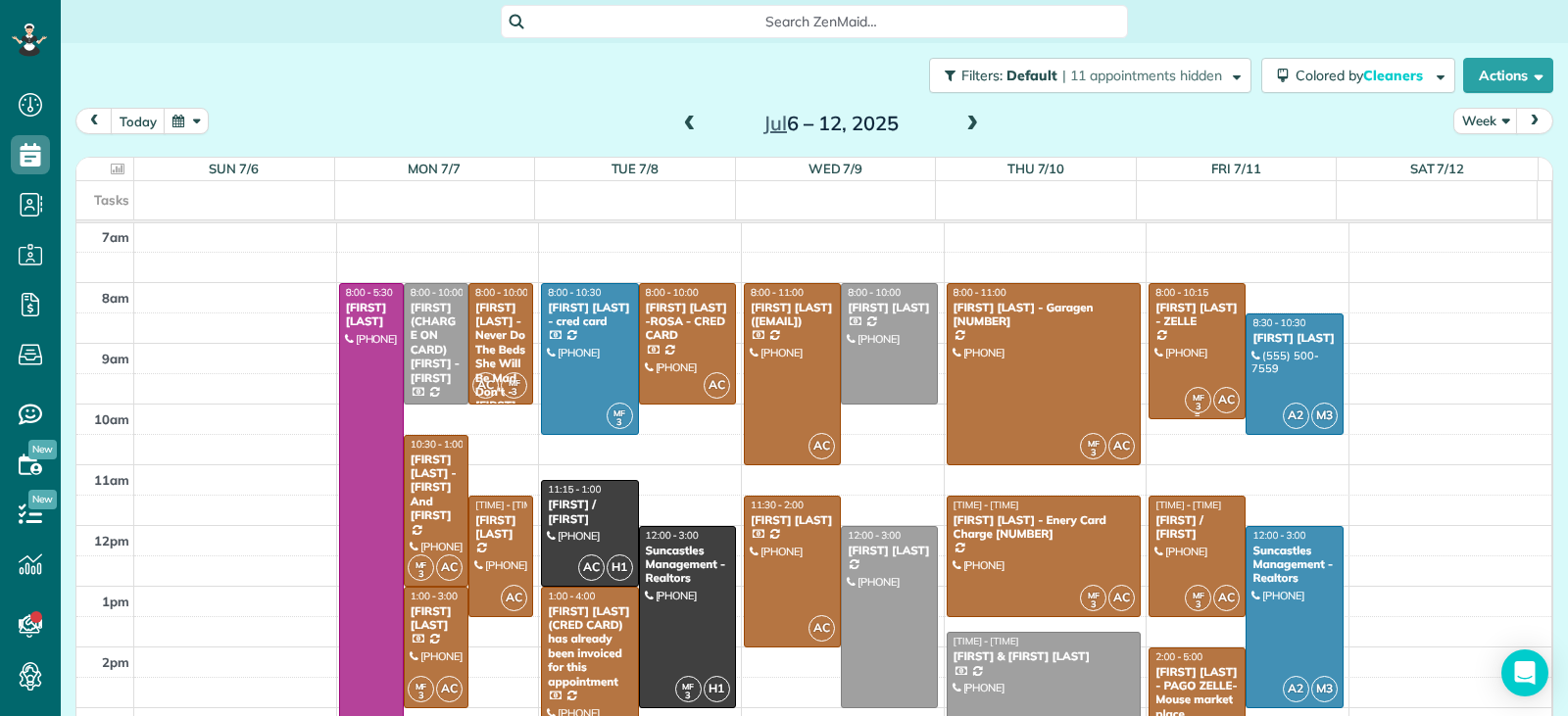 click at bounding box center (1197, 352) 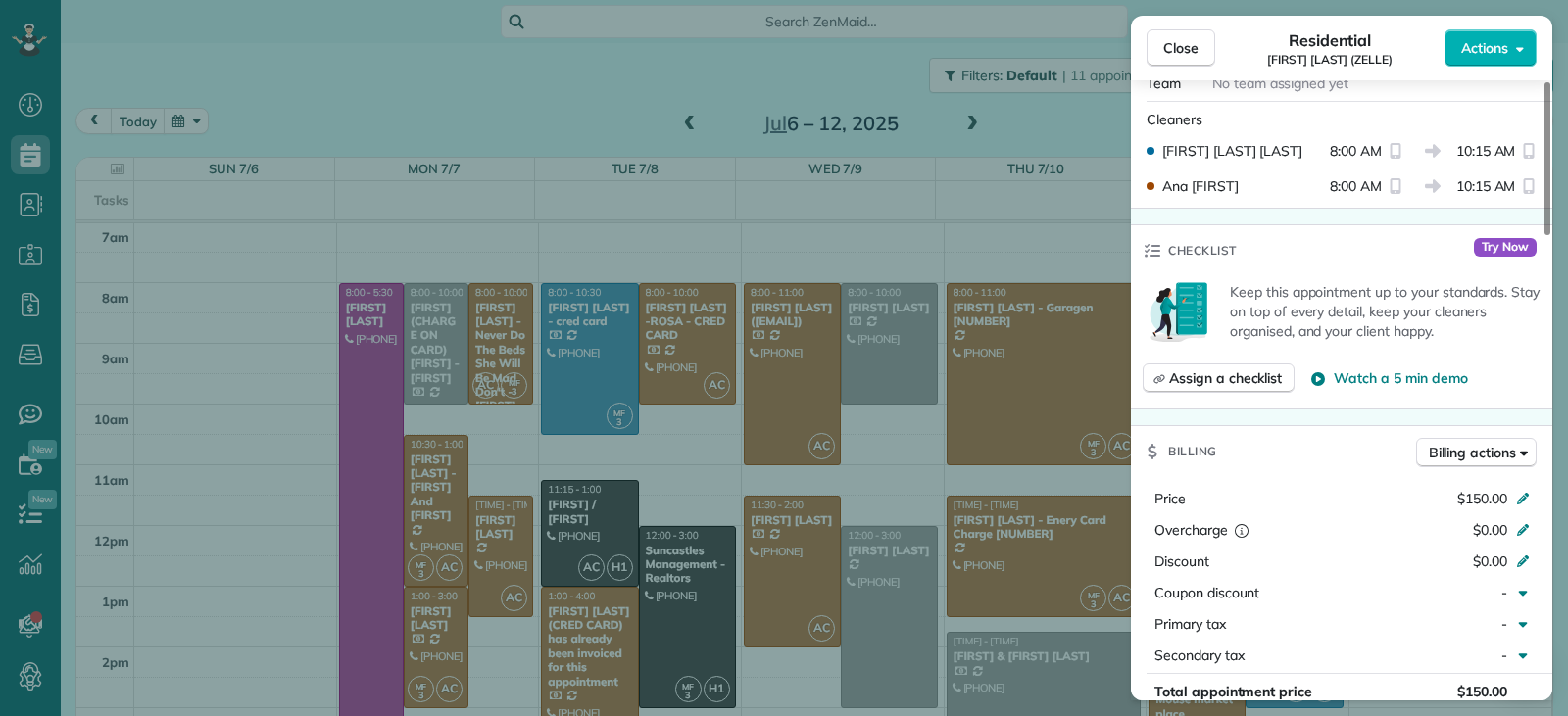 scroll, scrollTop: 979, scrollLeft: 0, axis: vertical 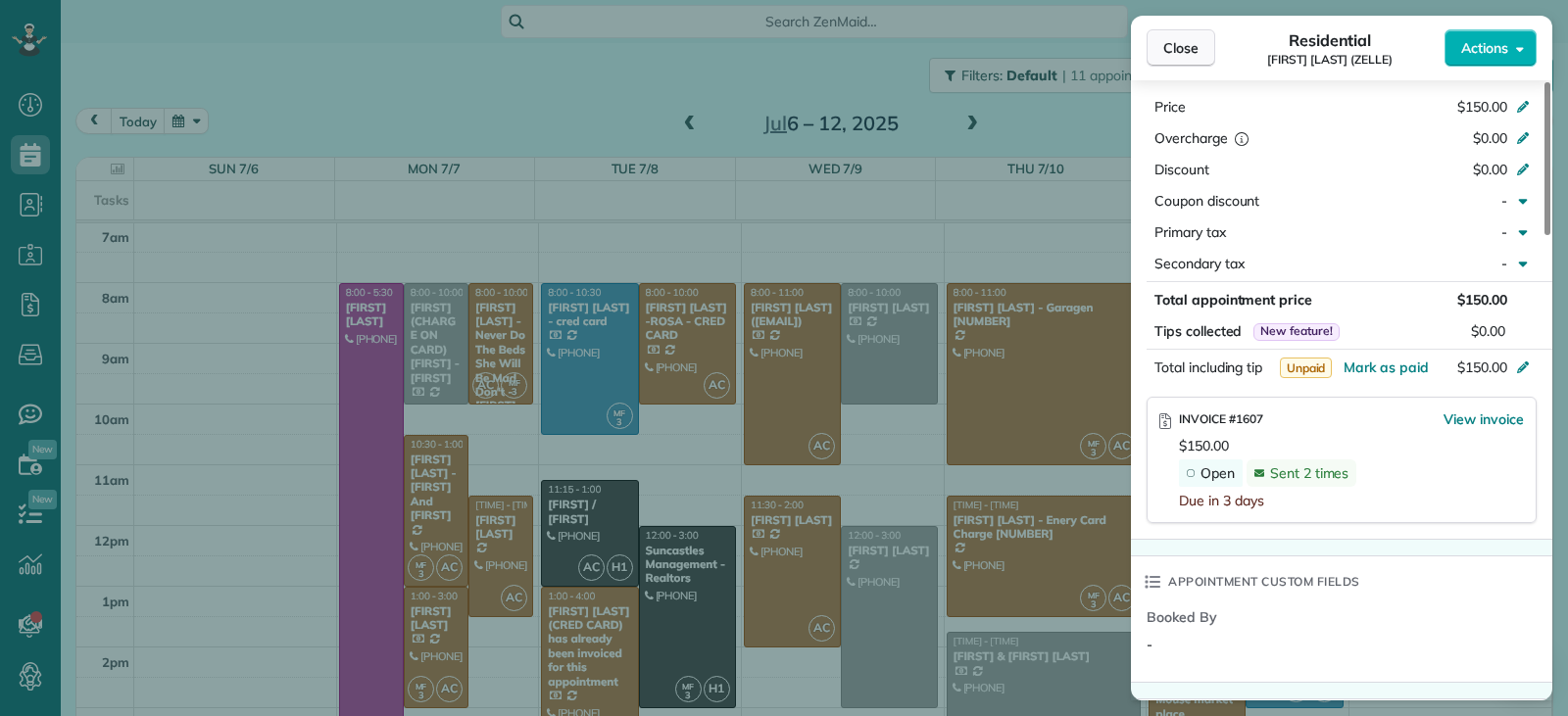 click on "Close" at bounding box center [1181, 48] 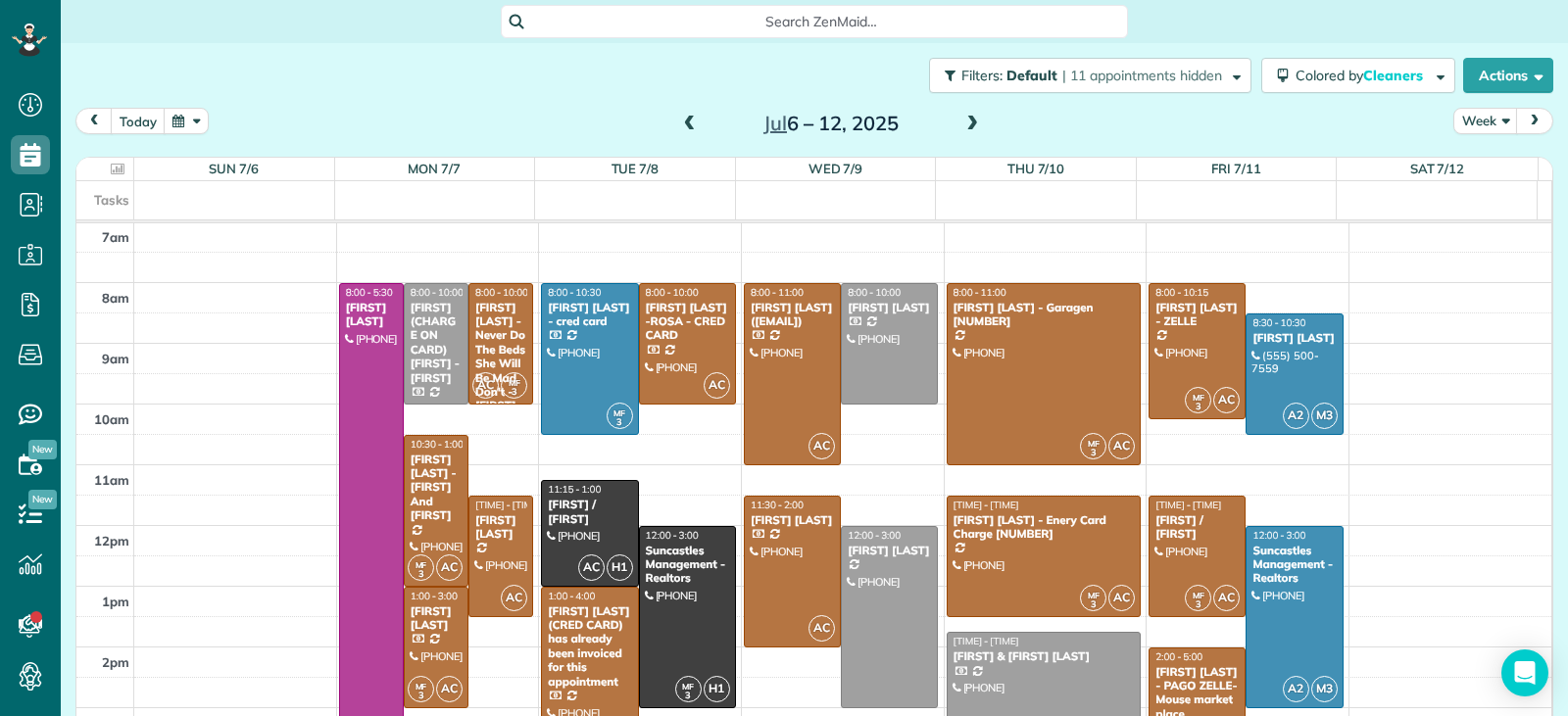 click on "[FIRST] [LAST] - PAGO ZELLE-Mouse market place" at bounding box center [1197, 693] 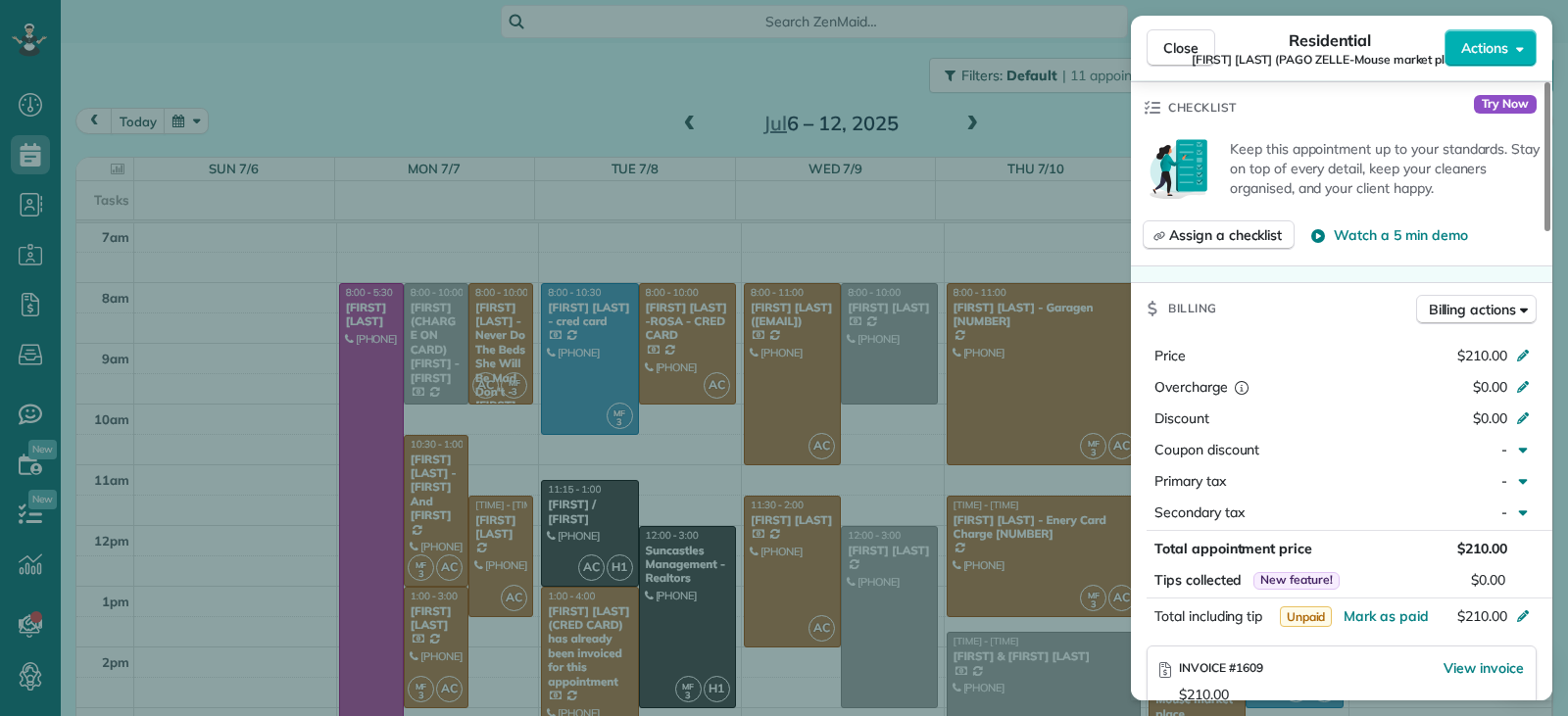 scroll, scrollTop: 784, scrollLeft: 0, axis: vertical 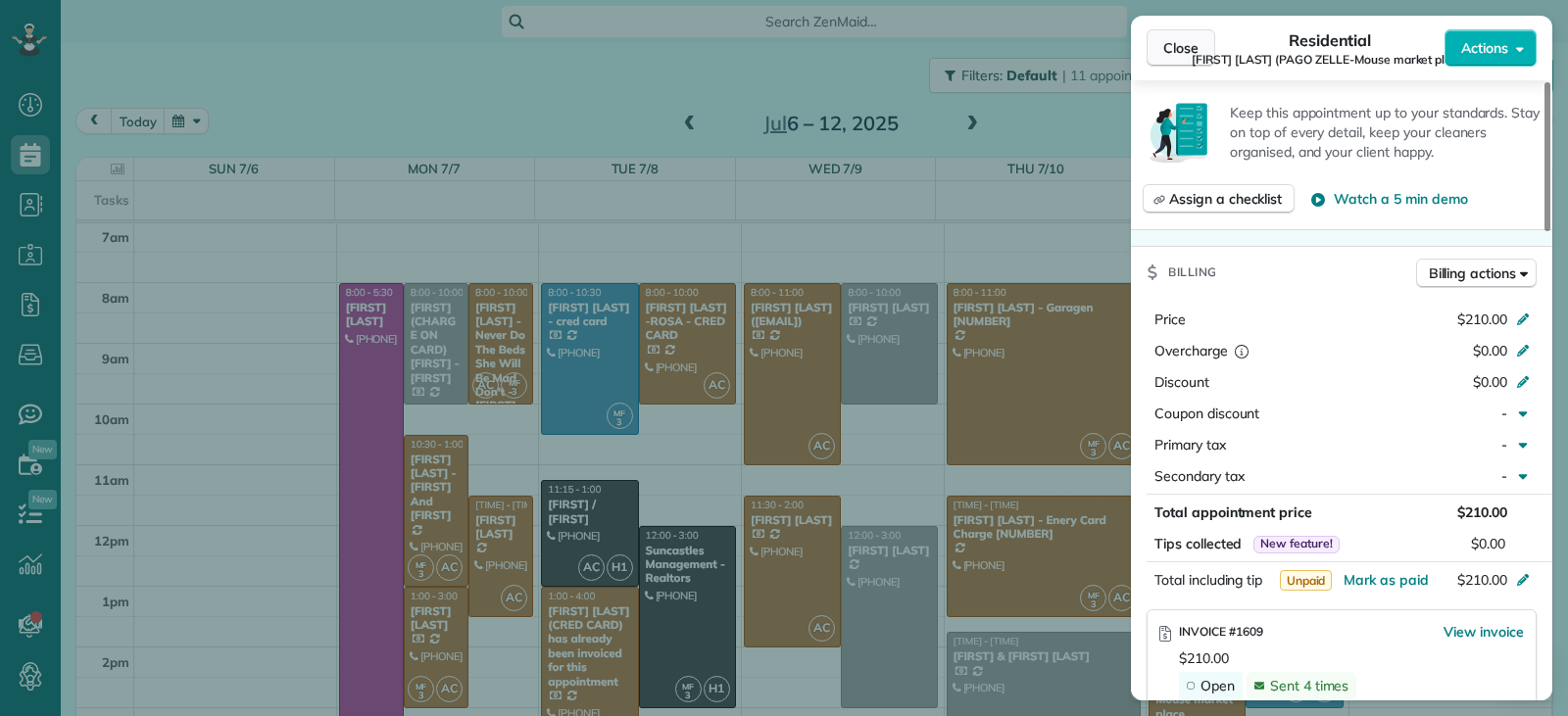 click on "Close" at bounding box center [1181, 48] 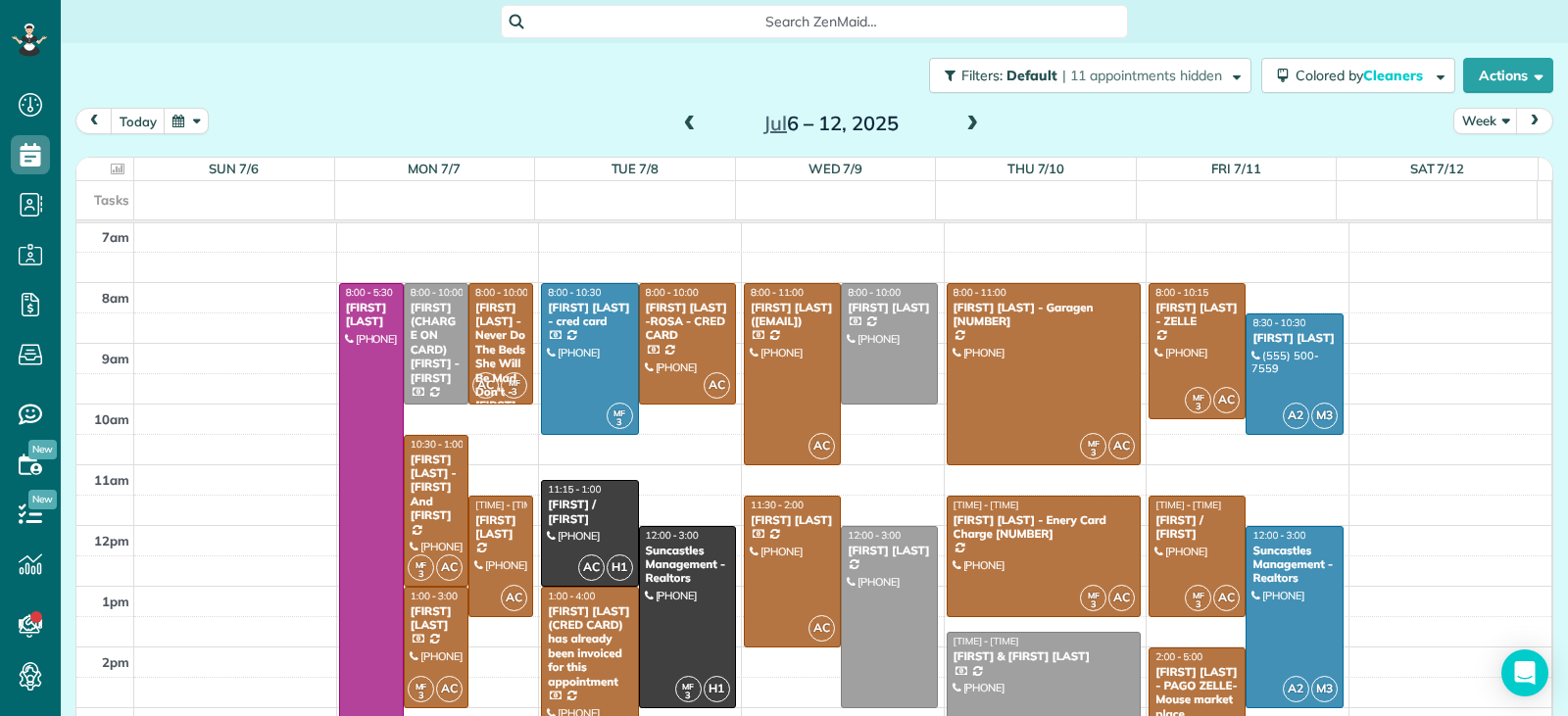 click on "Sun [DATE] No Appointments Mon [DATE] [PRICE] [NUMBER] Man Hours [NUMBER] Appointments [PERCENTAGE] Paid [PERCENTAGE] Assigned Tue [DATE] [PRICE] [NUMBER] Man Hours [NUMBER] Appointments [PERCENTAGE] Paid All Assigned Wed [DATE] [PRICE] [NUMBER] Man Hours [NUMBER] Appointments All Paid [PERCENTAGE] Assigned Thu [DATE] [PRICE] [NUMBER] Man Hours [NUMBER] Appointments [PERCENTAGE] Paid [PERCENTAGE] Assigned Fri [DATE] [PRICE] [NUMBER] Man Hours [NUMBER] Appointments [PERCENTAGE] Paid All Assigned Sat [DATE] No Appointments Tasks [TIME] [TIME] [TIME] [TIME] [TIME] [TIME] [TIME] [TIME] [TIME] [TIME] [TIME] [TIME] [TIME] [TIME] [TIME] [TIME] P [TIME] - [TIME] [FIRST] [LAST] ([PHONE]) [NUMBER] [STREET] [CITY], [STATE] [POSTAL_CODE] [TIME] - [TIME] [FIRST] (CHARGE ON CARD) [FIRST] - [FIRST] ([PHONE]) [NUMBER] [STREET] [CITY], [STATE] [POSTAL_CODE] AC MF [NUMBER] [TIME] - [TIME] [FIRST] [LAST] - Never Do The Beds She Will Be Mad Don't - [FIRST] -ENERY required ([PHONE]) [NUMBER] [STREET] [CITY], [STATE] [POSTAL_CODE] MF [NUMBER] AC [TIME] - [TIME] [FIRST] & [FIRST] Office [LAST] - [LAST] And [FIRST] ([PHONE]) [NUMBER] [STREET] [CITY], [STATE] [POSTAL_CODE] AC [TIME] - [TIME] [FIRST] [LAST] ([PHONE]) [NUMBER] [STREET] MF [NUMBER] AC MF [NUMBER]" at bounding box center [814, 449] 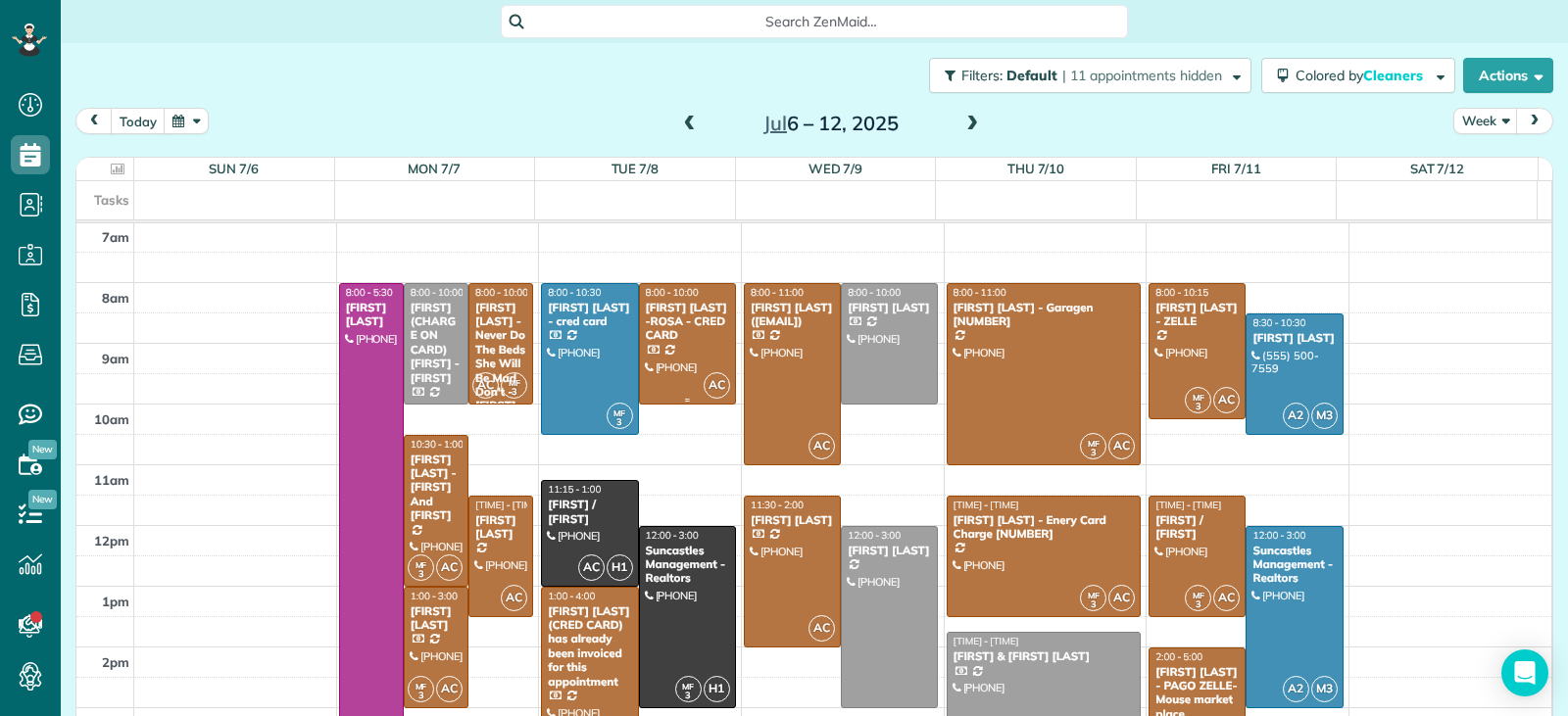 click on "[FIRST] [LAST] -ROSA - CRED CARD" at bounding box center [687, 321] 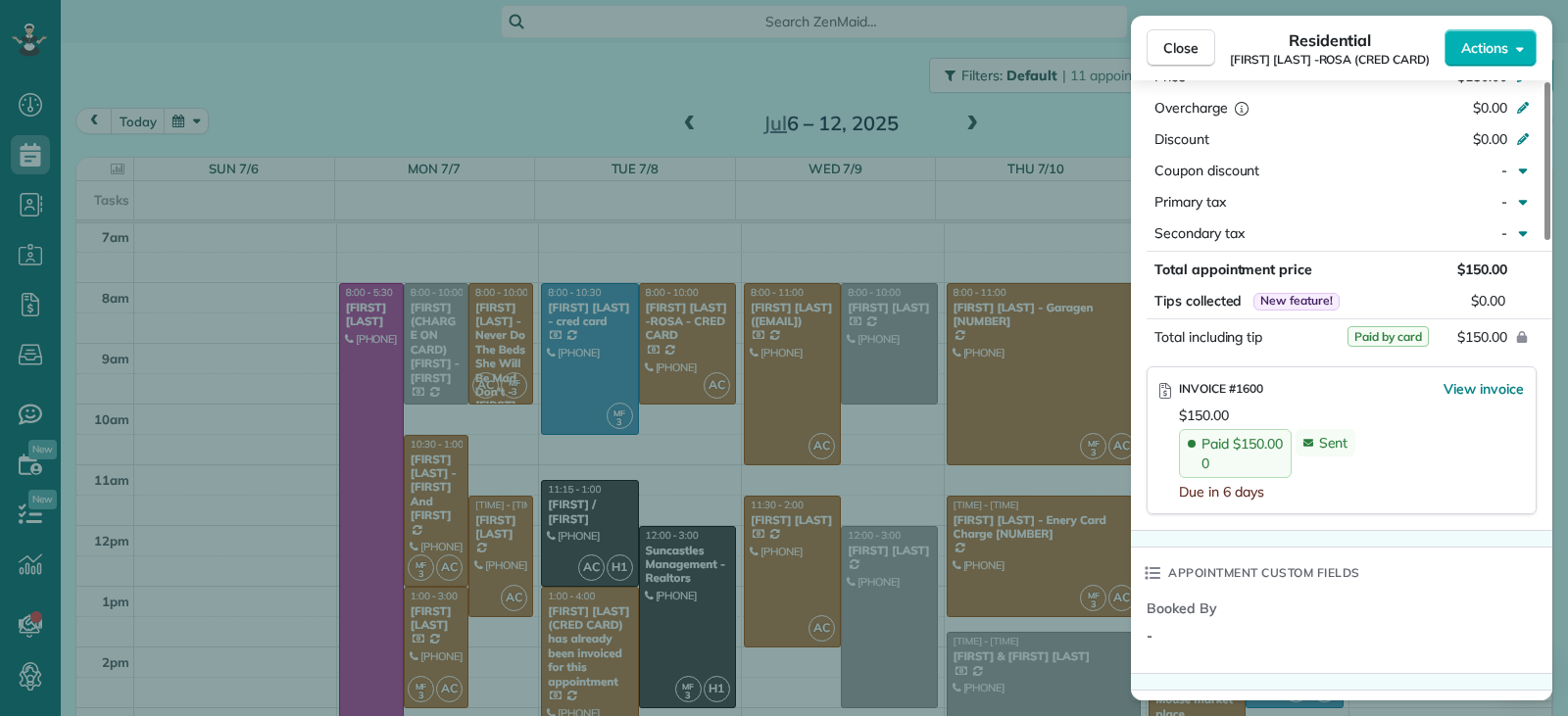 scroll, scrollTop: 979, scrollLeft: 0, axis: vertical 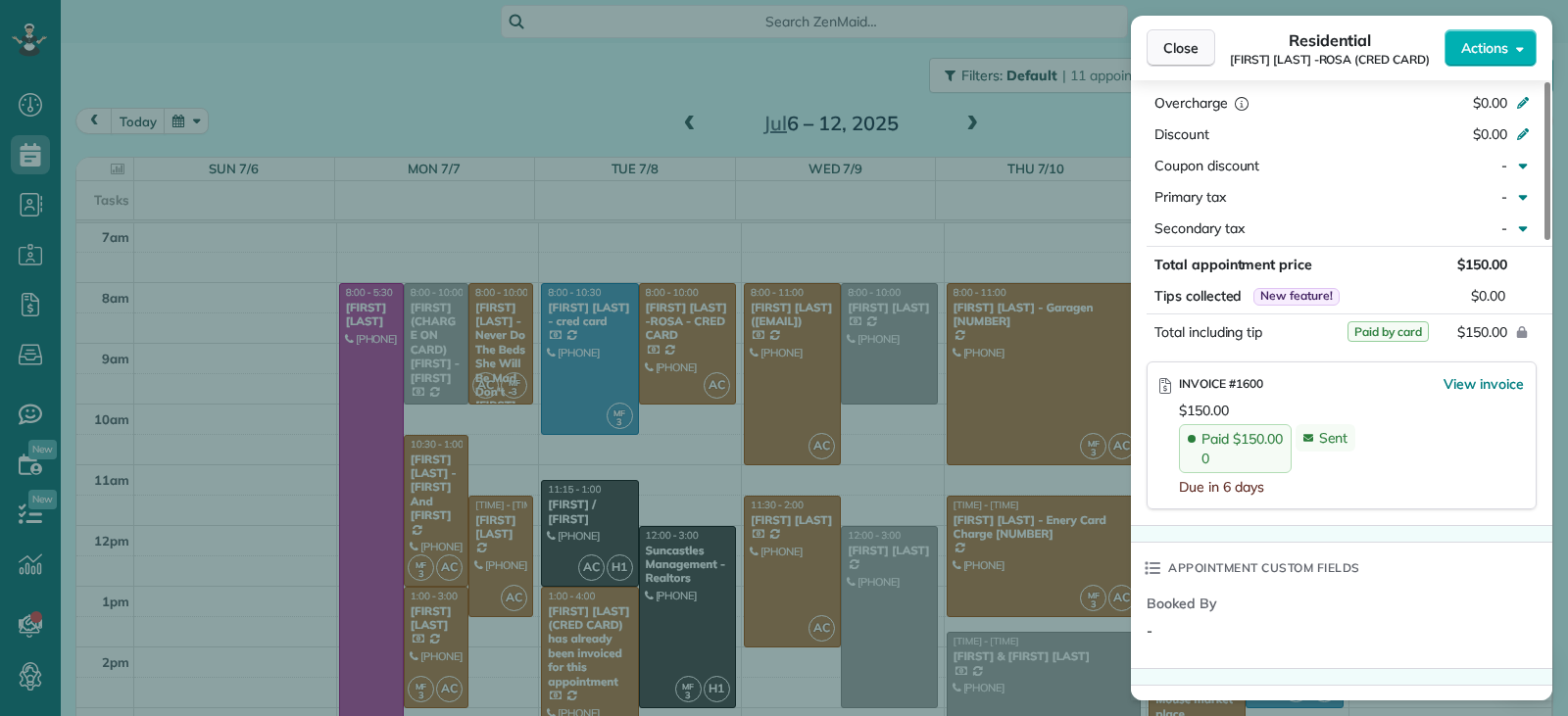 click on "Close" at bounding box center [1181, 48] 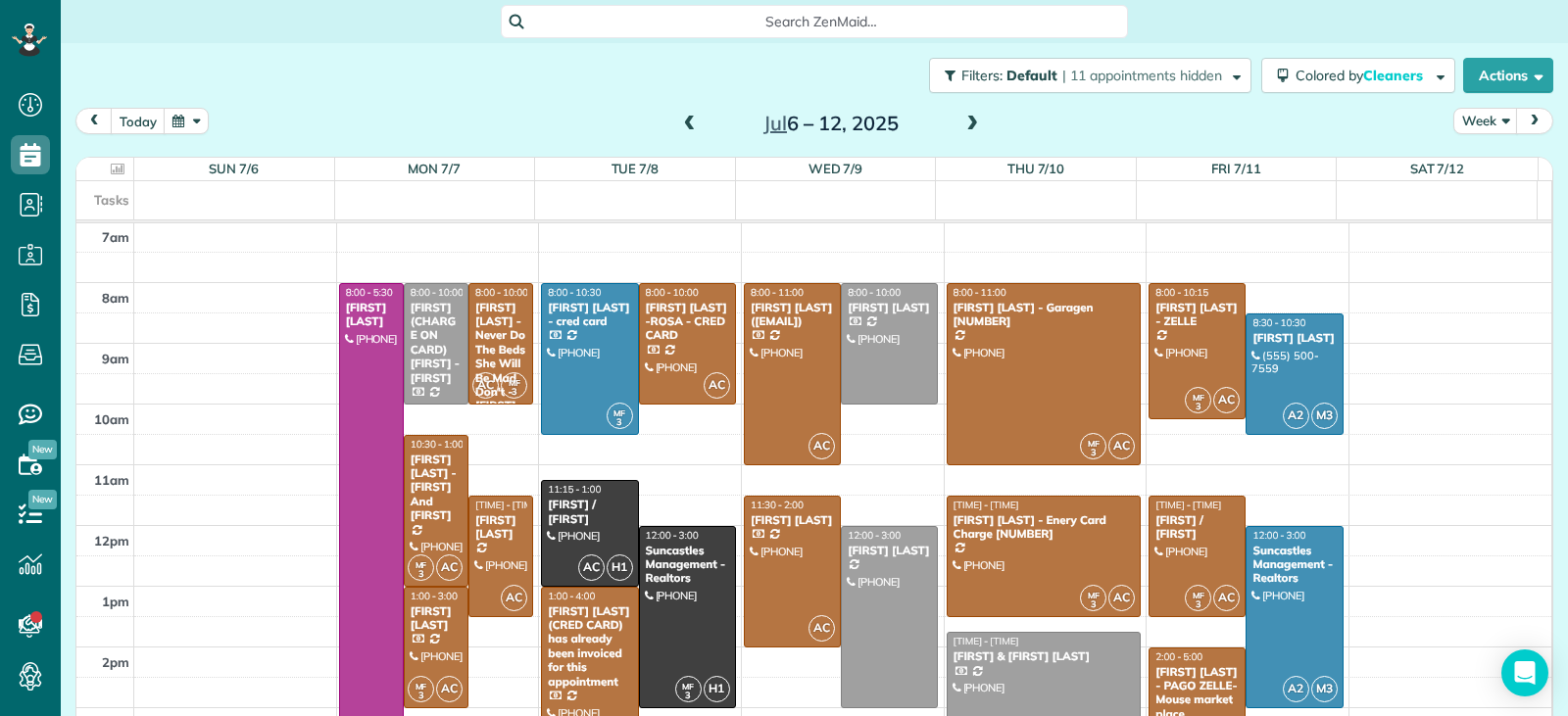 click at bounding box center (589, 678) 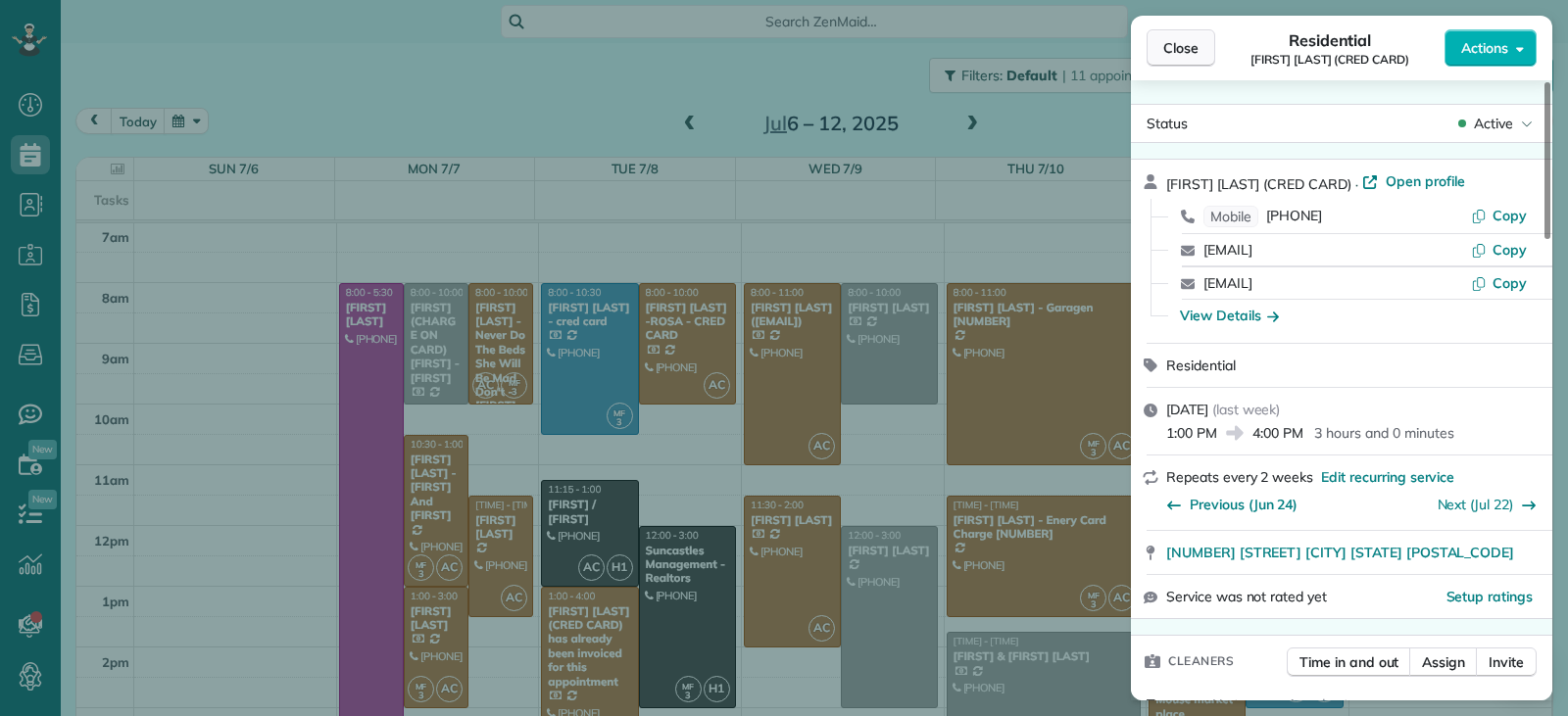 click on "Close" at bounding box center [1181, 48] 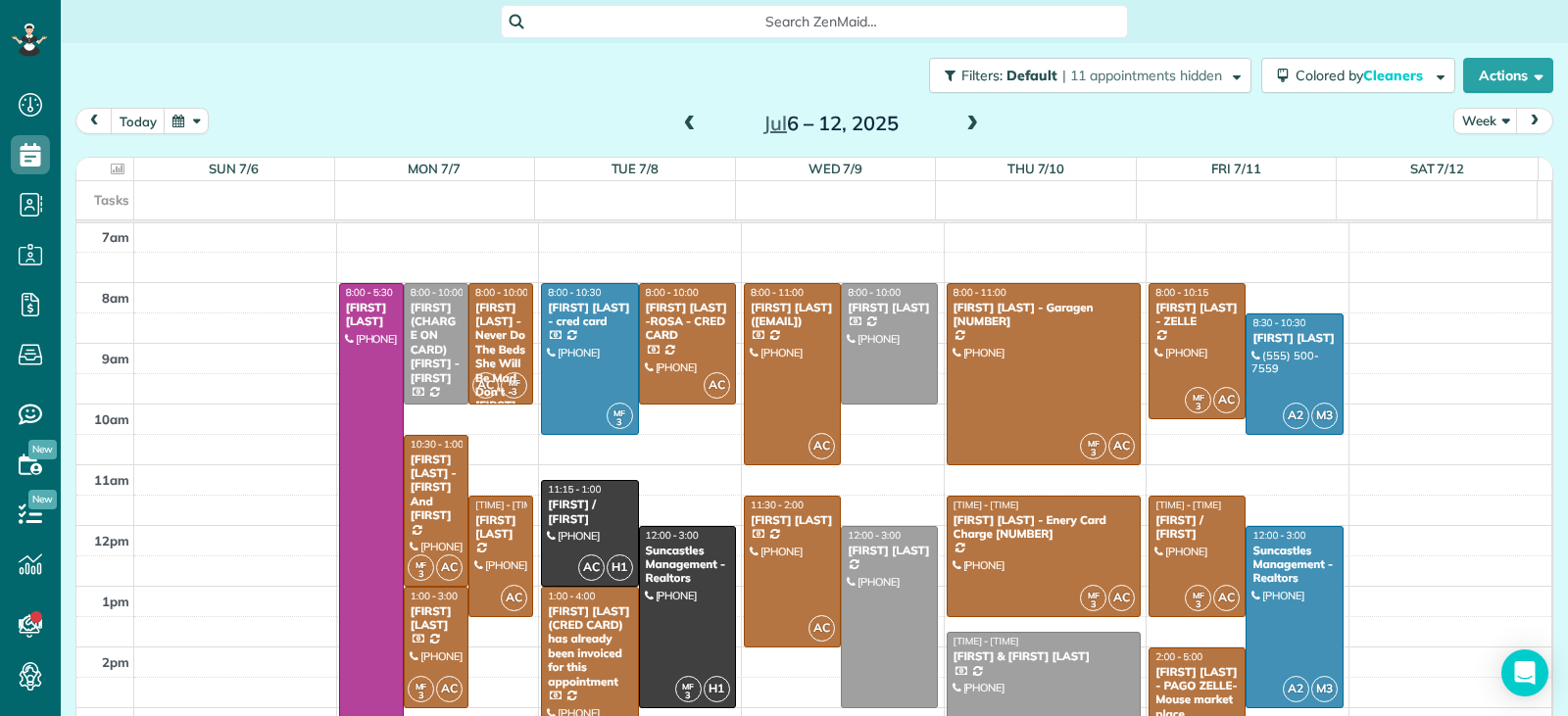 click at bounding box center (589, 678) 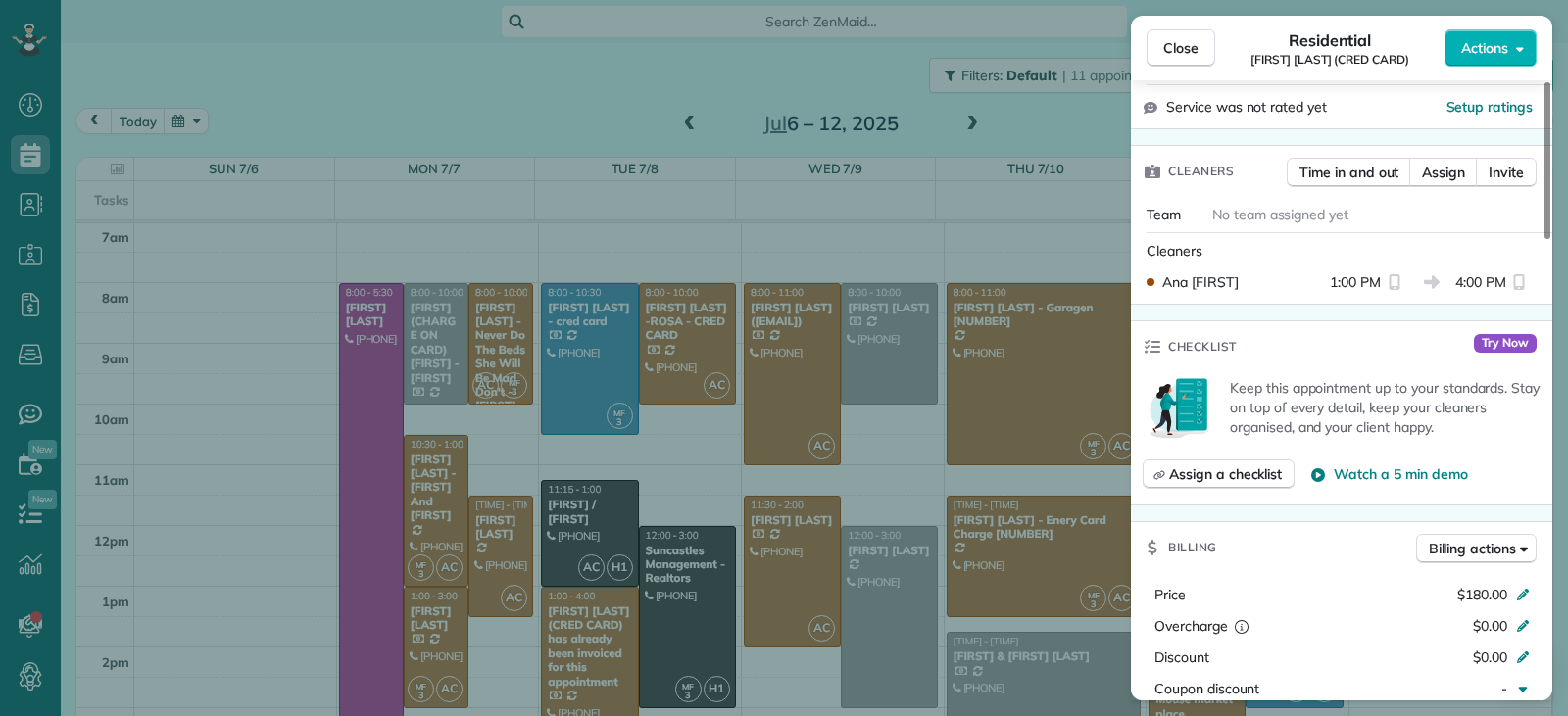 scroll, scrollTop: 882, scrollLeft: 0, axis: vertical 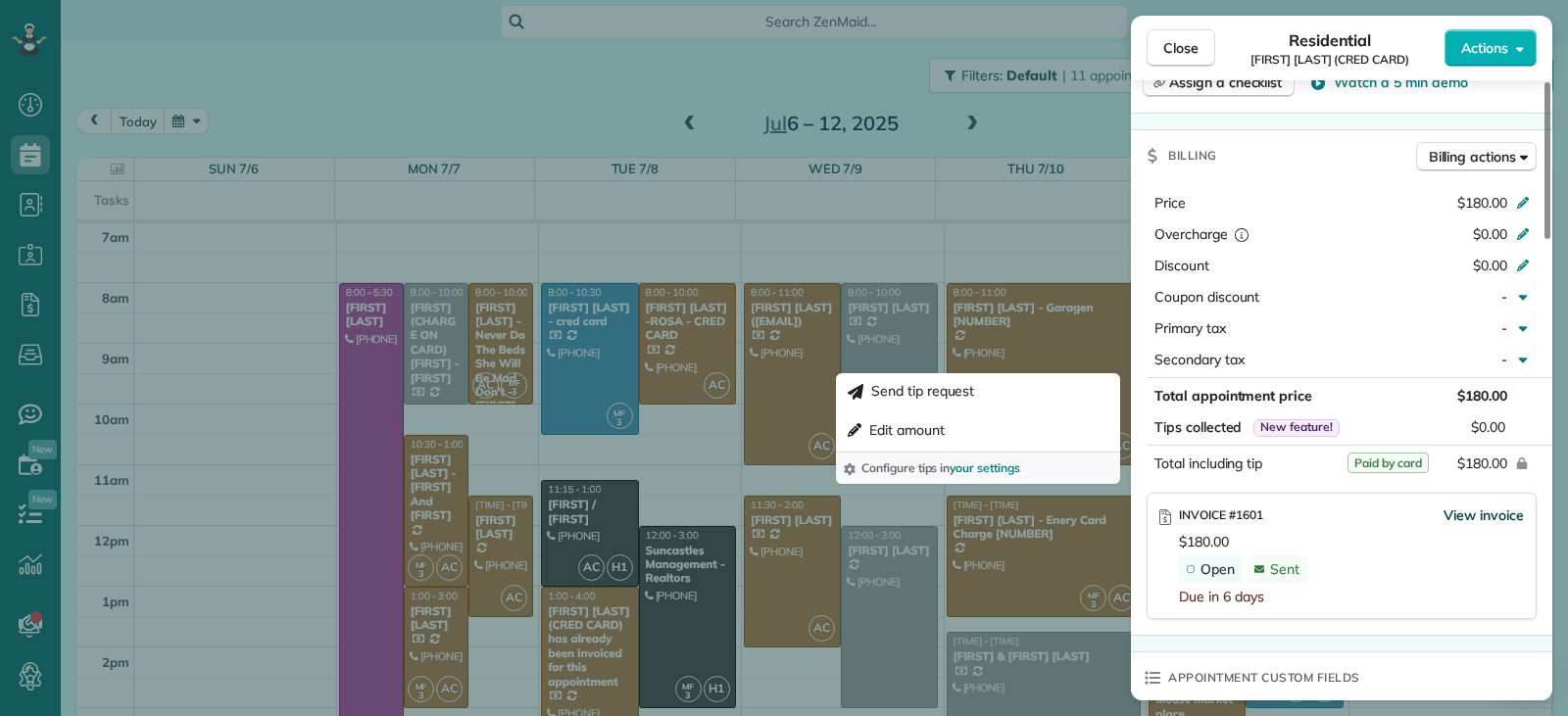 click on "View invoice" at bounding box center [1484, 515] 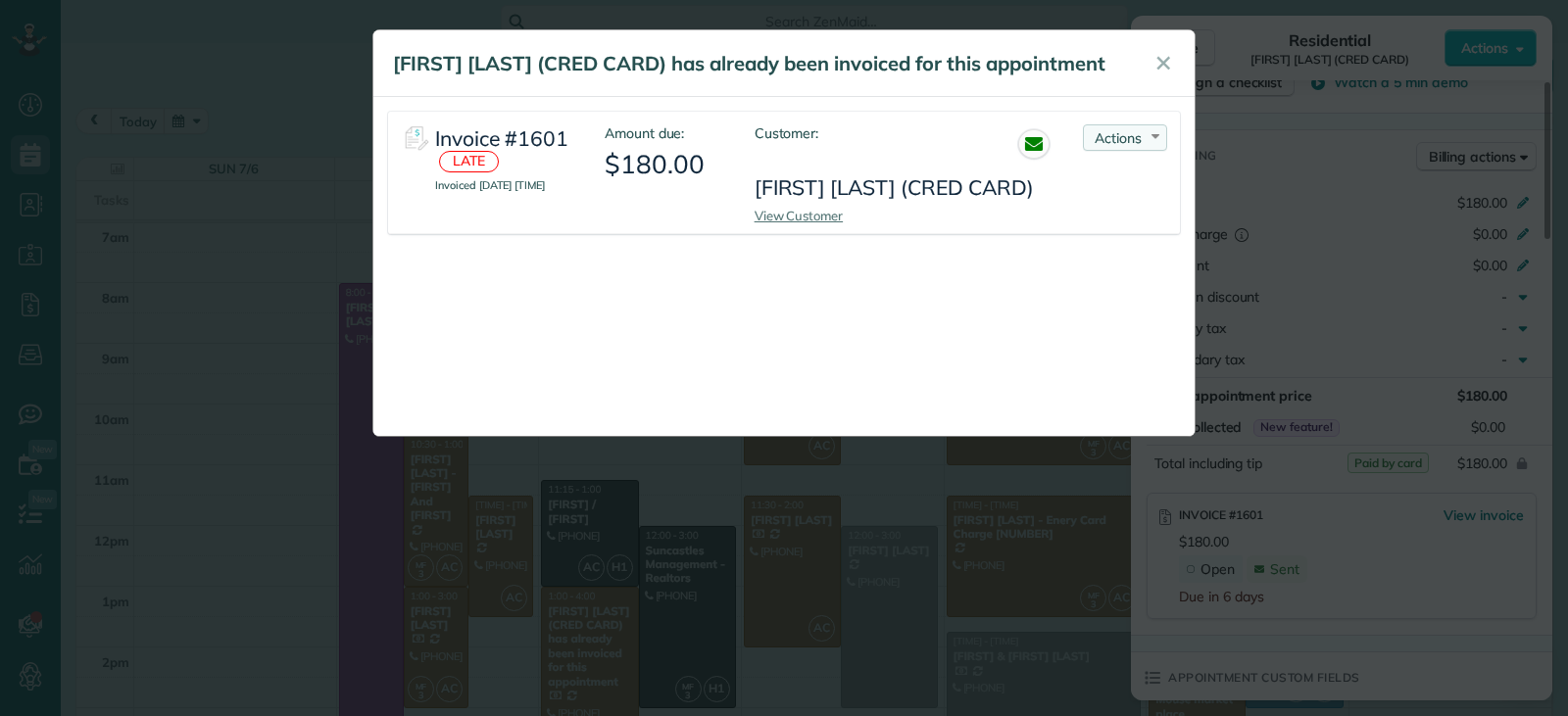 click on "Actions" at bounding box center [1118, 138] 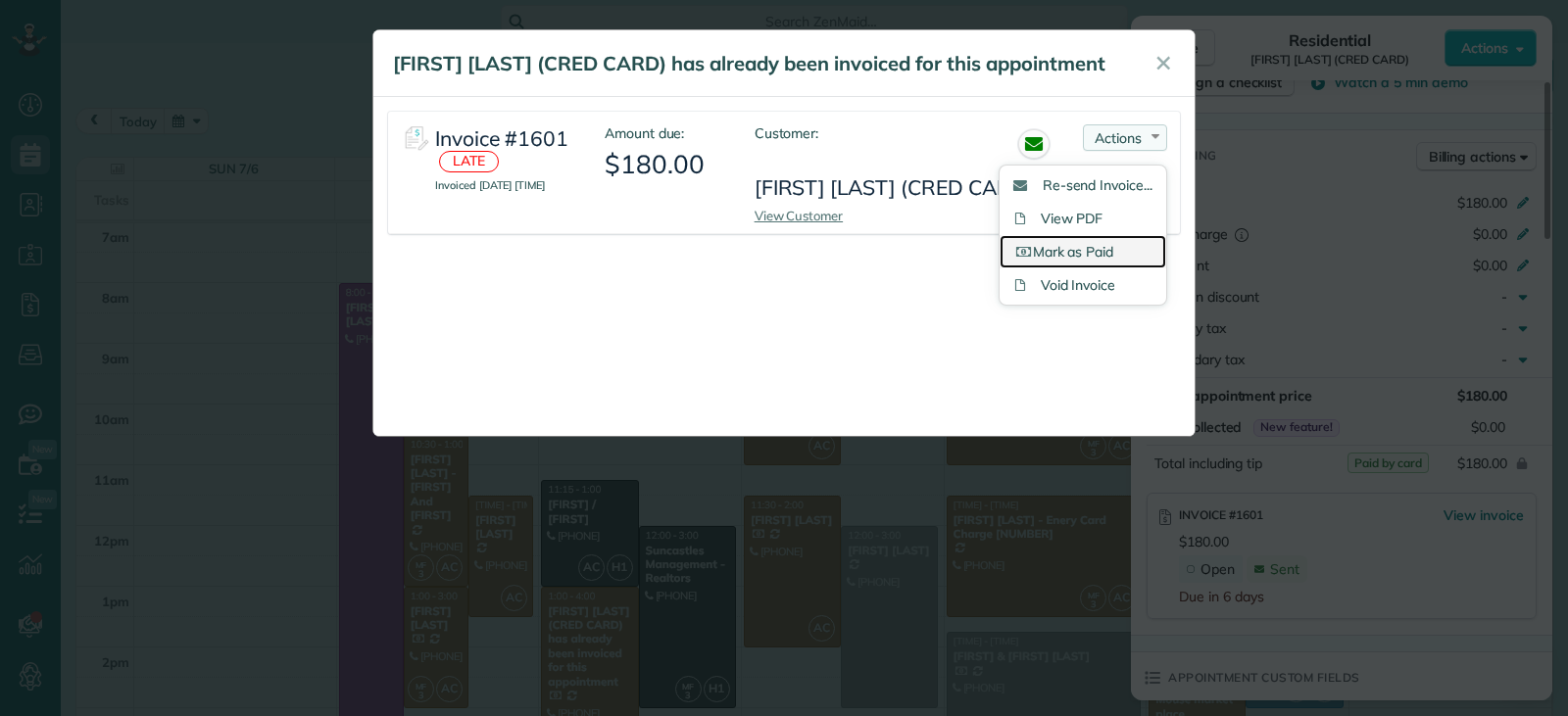click on "Mark as Paid" at bounding box center (1083, 252) 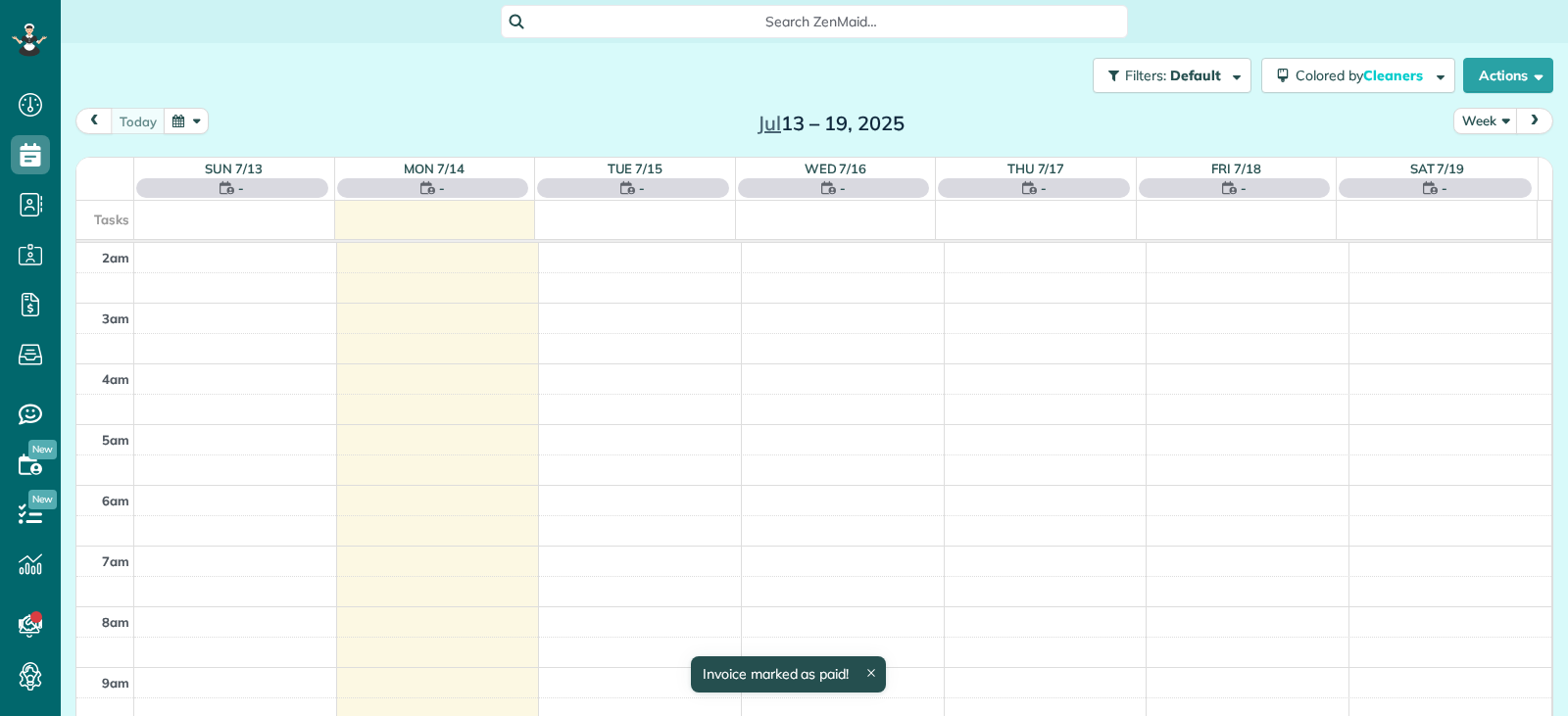 scroll, scrollTop: 0, scrollLeft: 0, axis: both 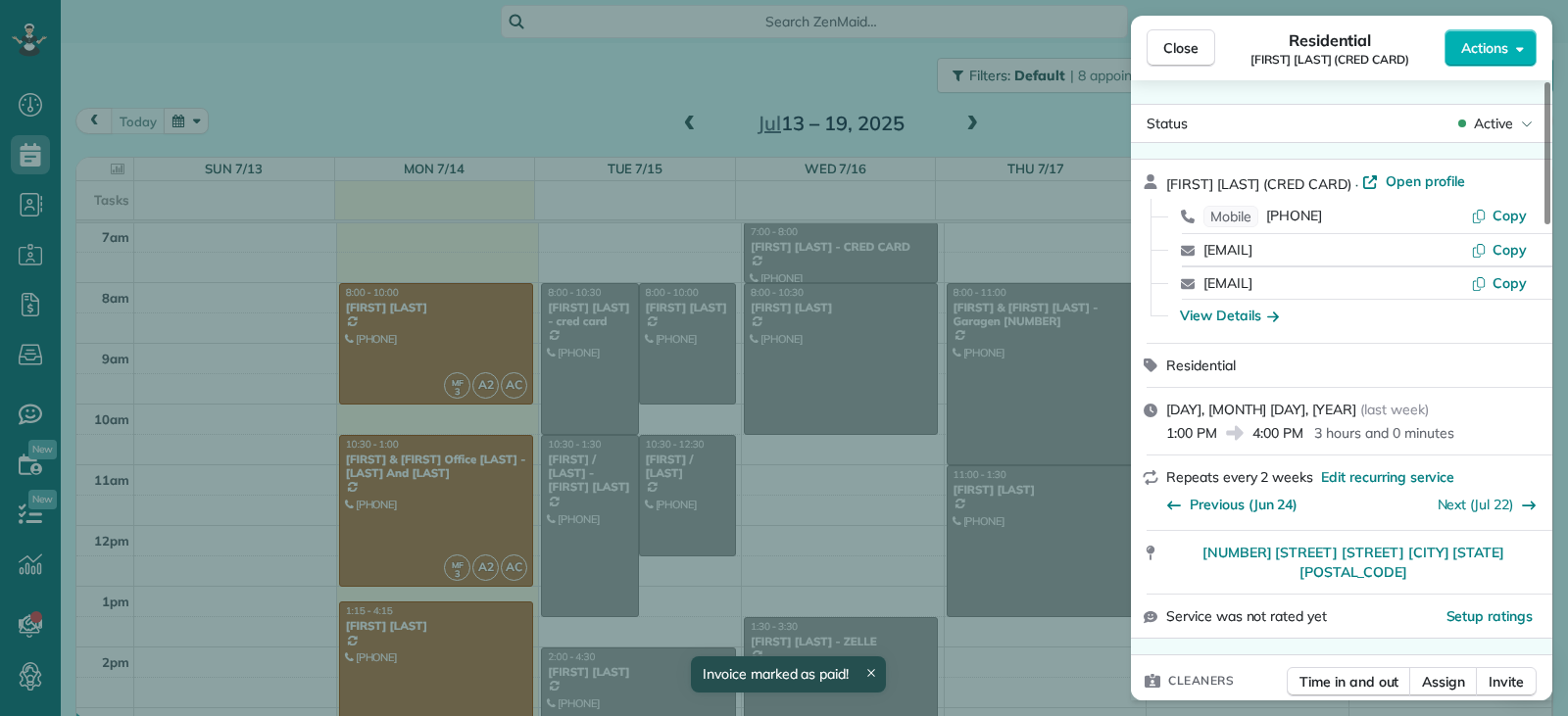 click on "Close" at bounding box center (1181, 48) 